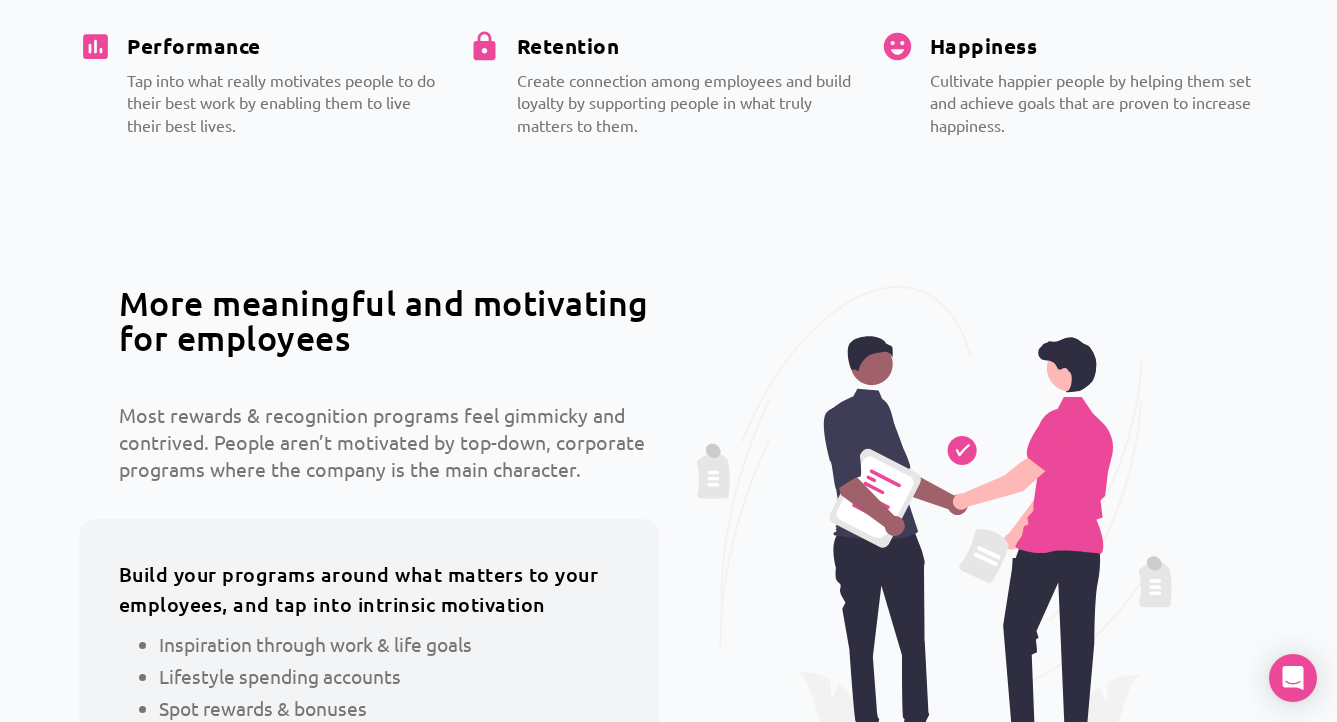scroll, scrollTop: 969, scrollLeft: 0, axis: vertical 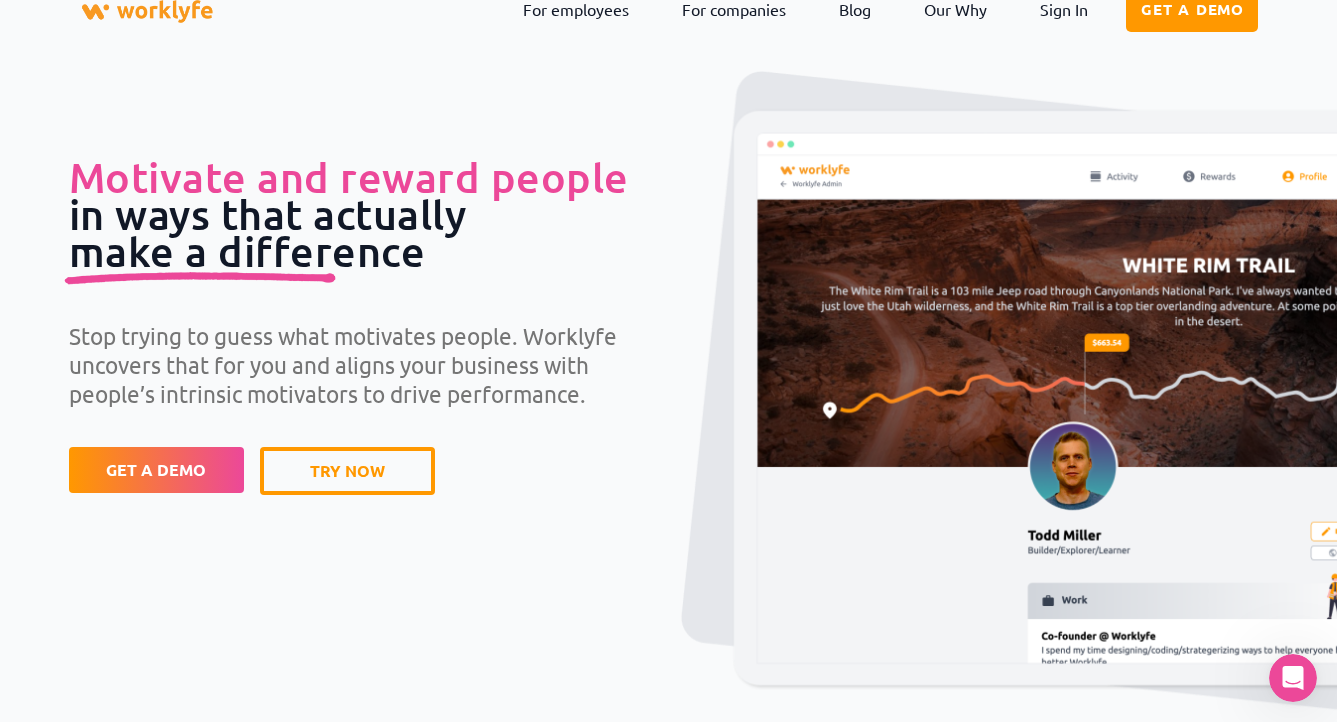 click on "Motivate and reward people in ways that actually make a difference" at bounding box center [349, 214] 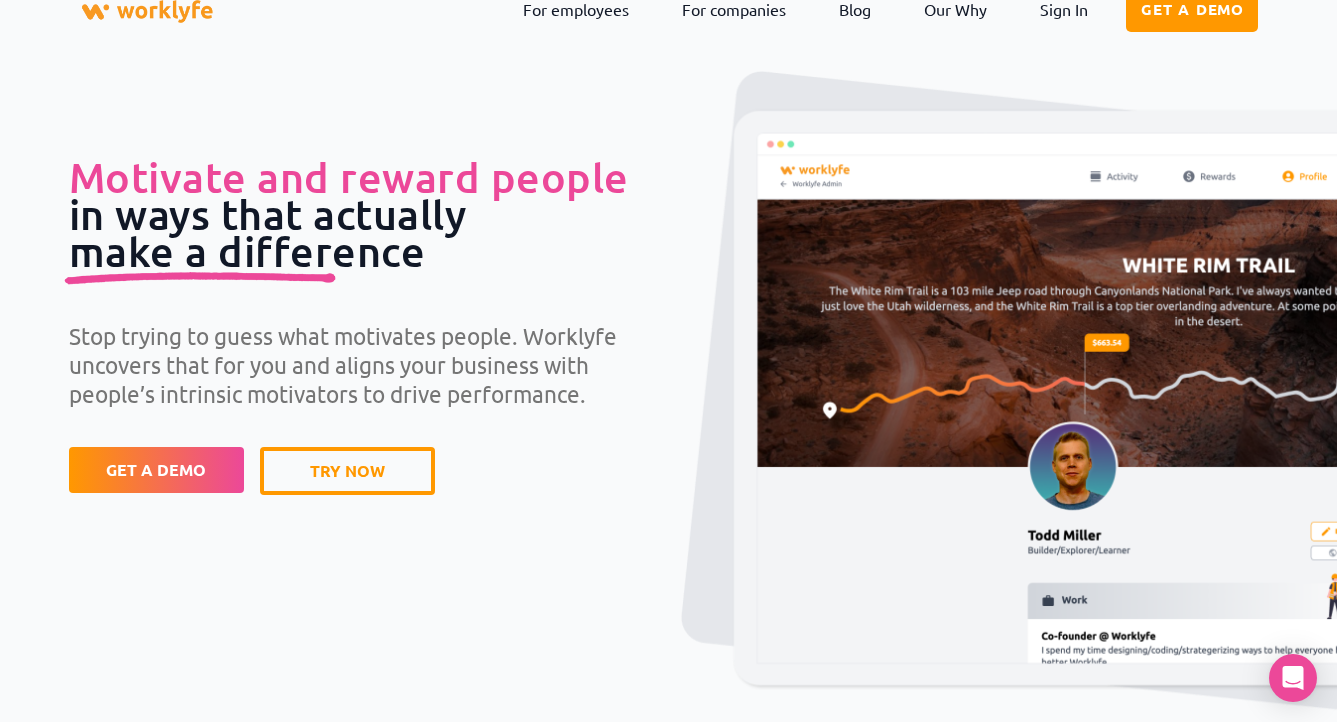 scroll, scrollTop: 0, scrollLeft: 0, axis: both 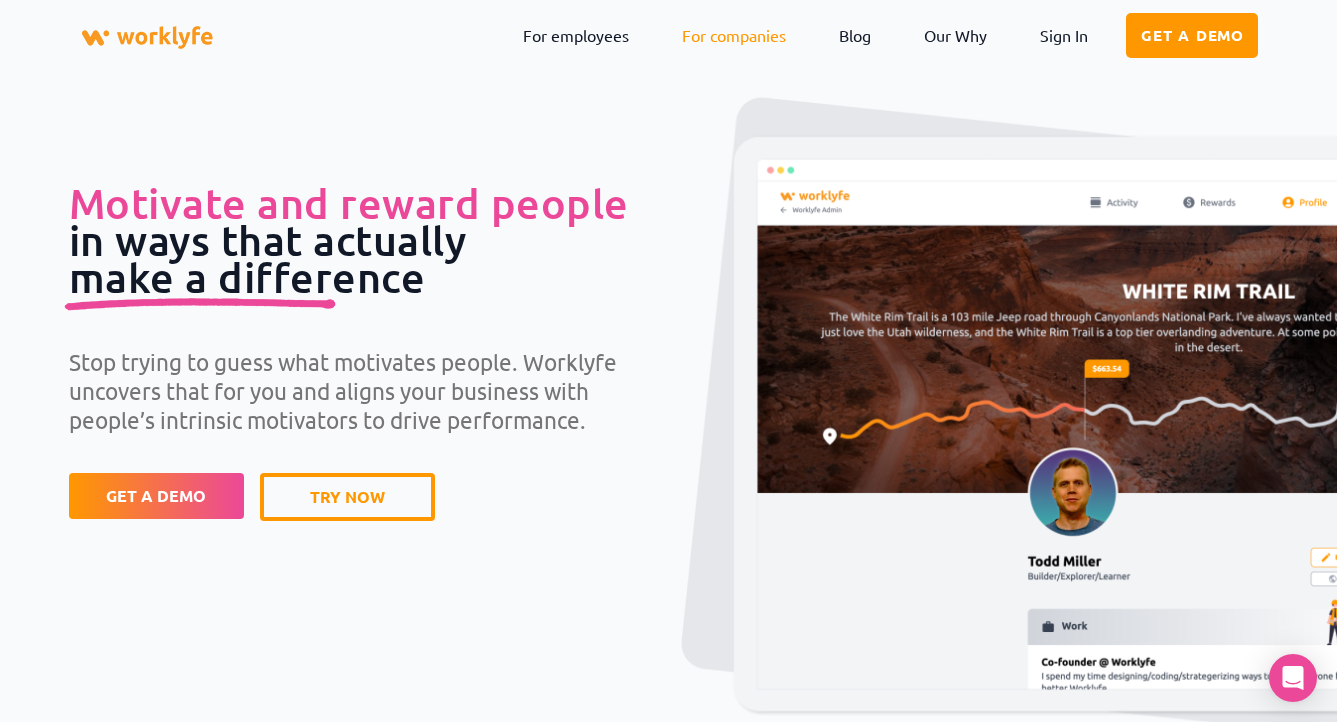 click on "For companies" at bounding box center [734, 35] 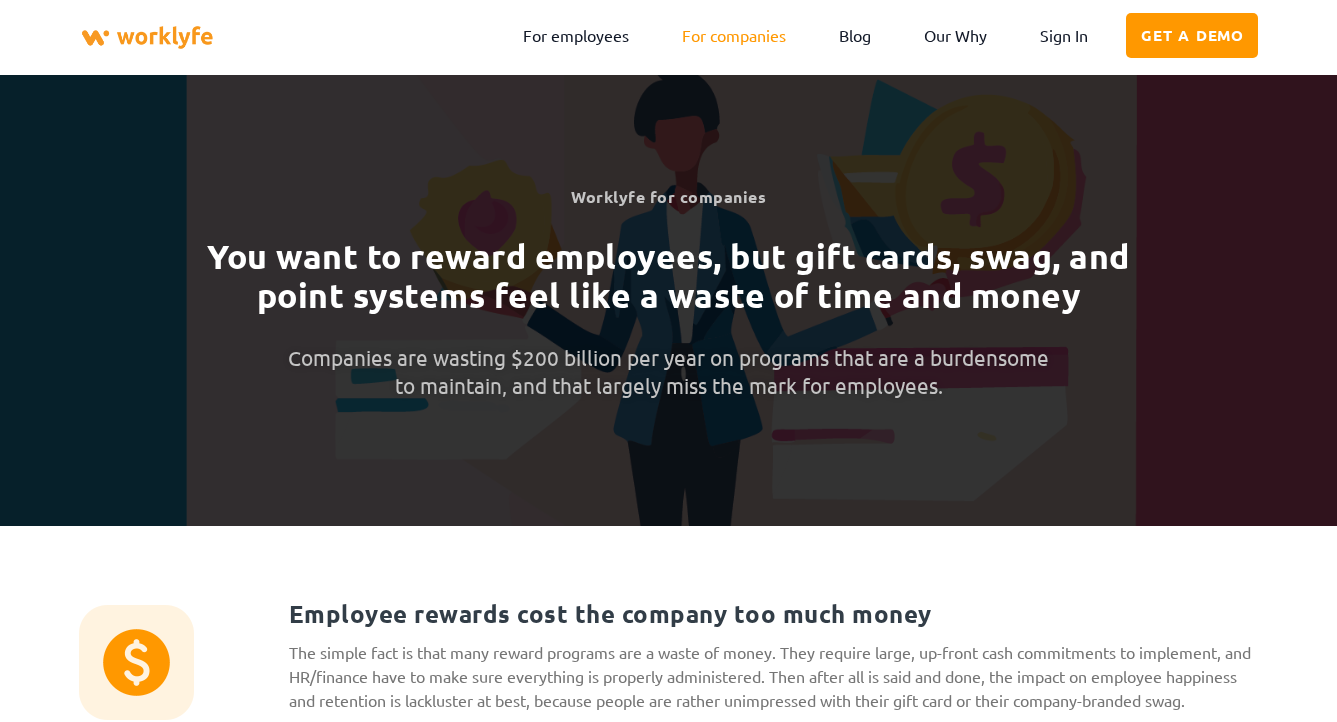 scroll, scrollTop: 0, scrollLeft: 0, axis: both 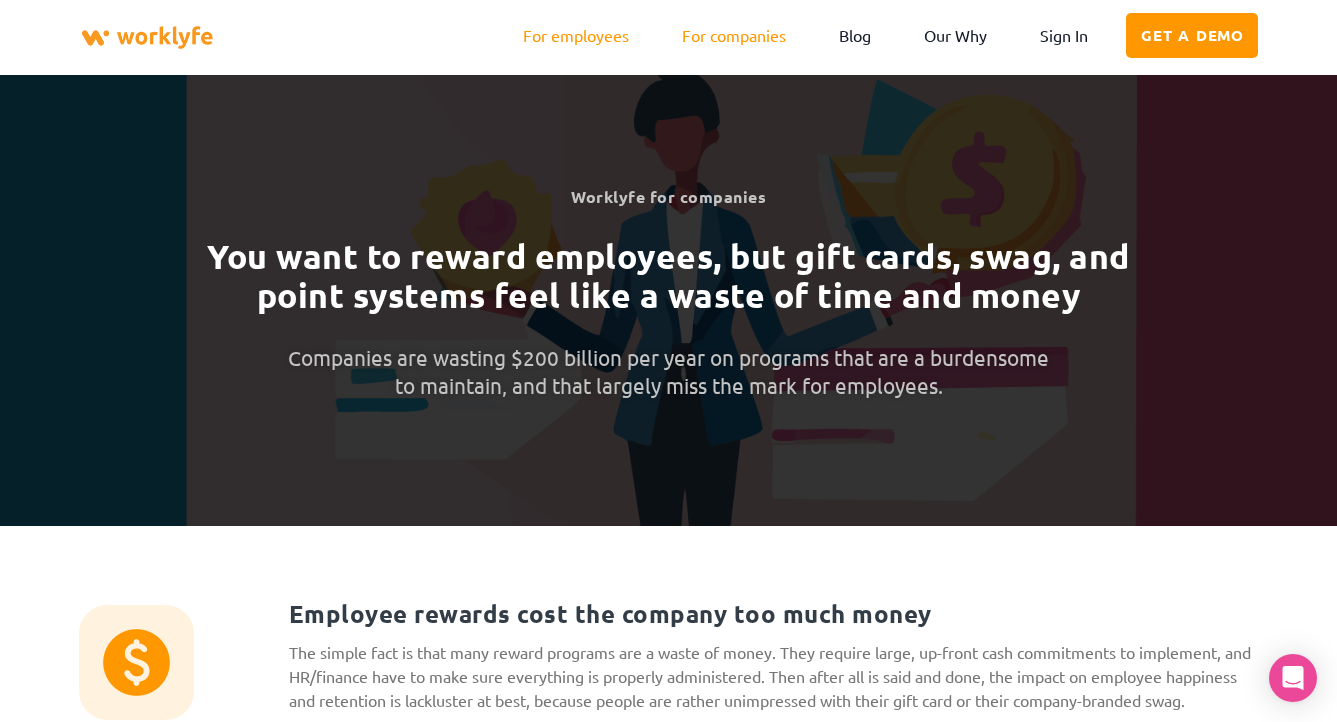 click on "For employees" at bounding box center [576, 35] 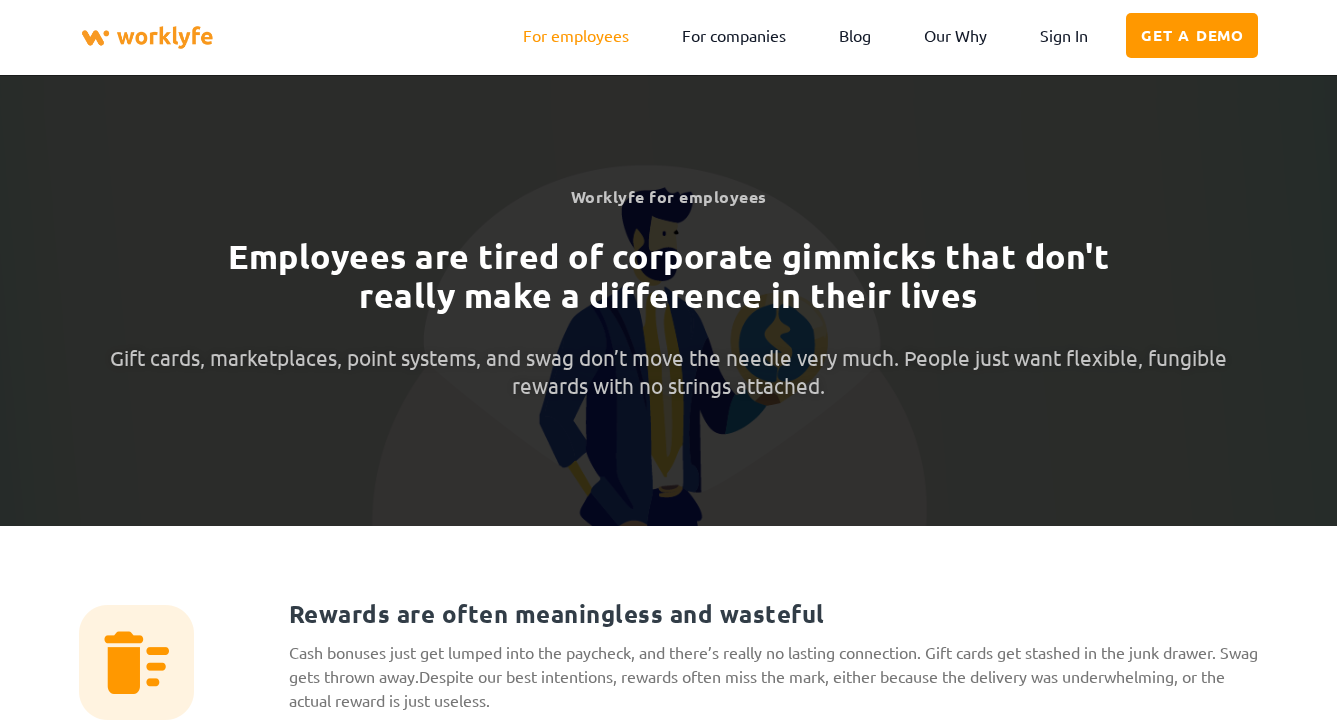scroll, scrollTop: 0, scrollLeft: 0, axis: both 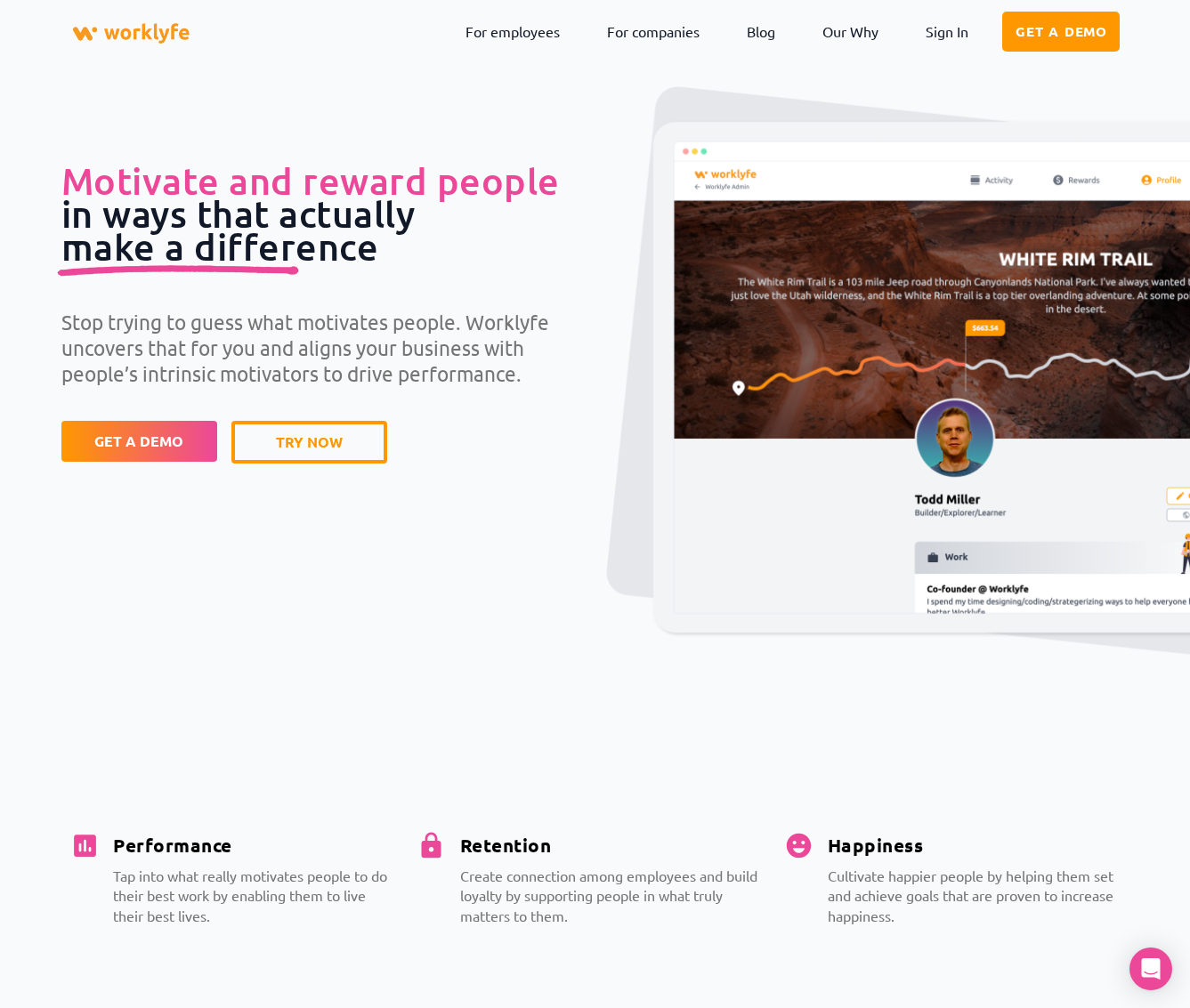 click on "Motivate and reward people in ways that actually make a difference
Stop trying to guess what motivates people. Worklyfe uncovers that for you and aligns your business with people’s intrinsic motivators to drive performance.
GET A DEMO
TRY NOW
Performance
Tap into what really motivates people to do their best work by enabling them to live their best lives." at bounding box center (595, 570) 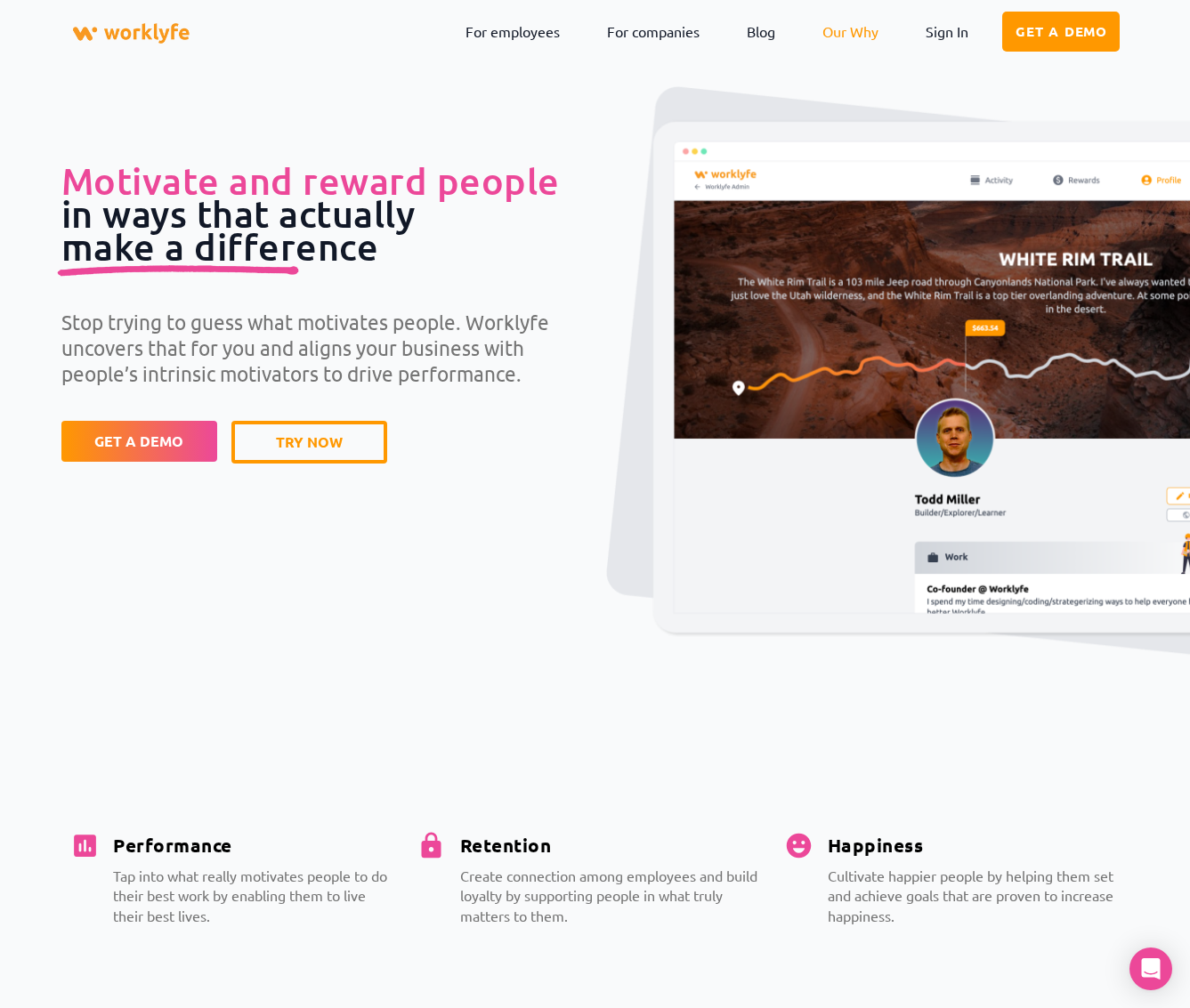 click on "Our Why" at bounding box center (850, 31) 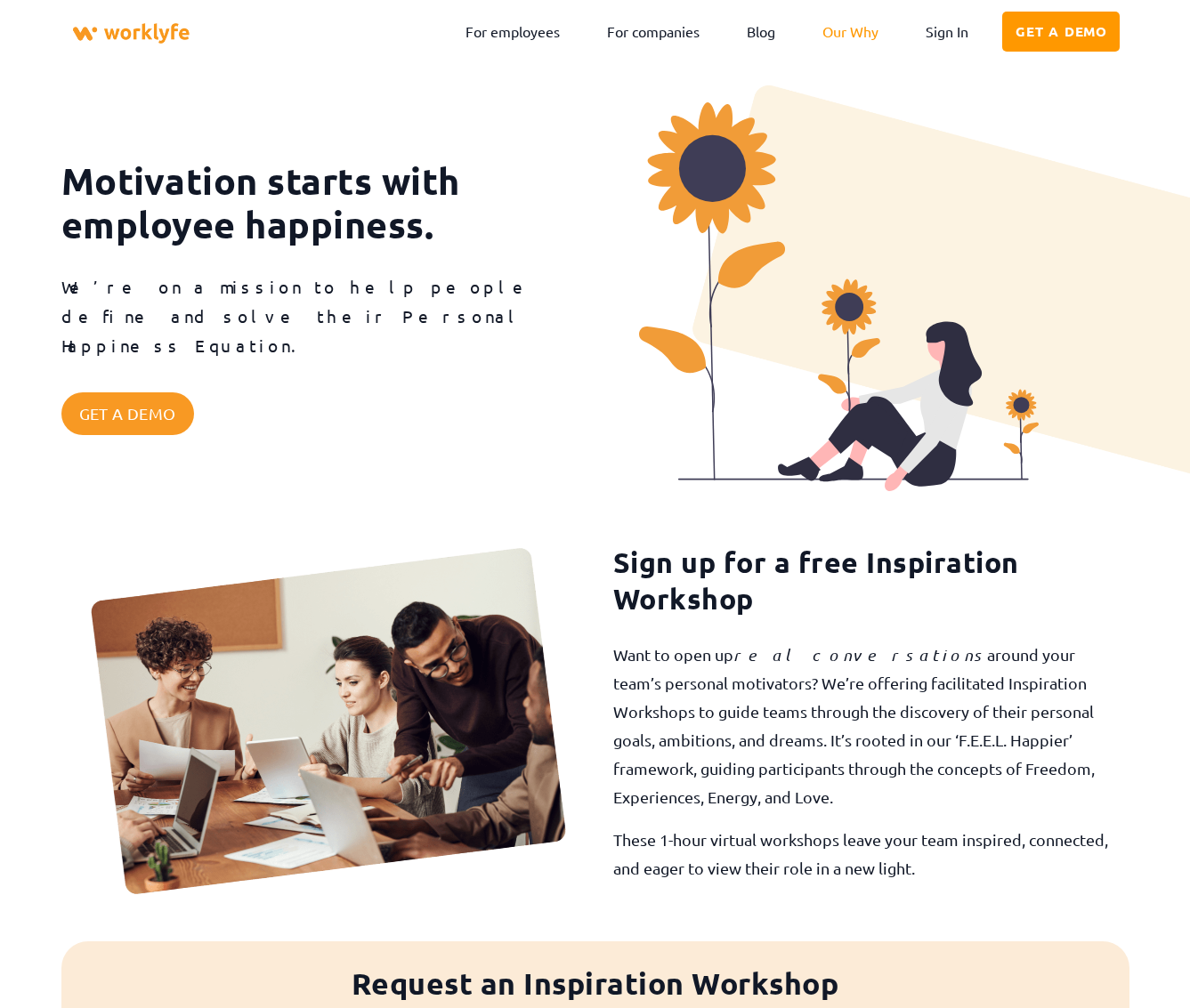 scroll, scrollTop: 0, scrollLeft: 0, axis: both 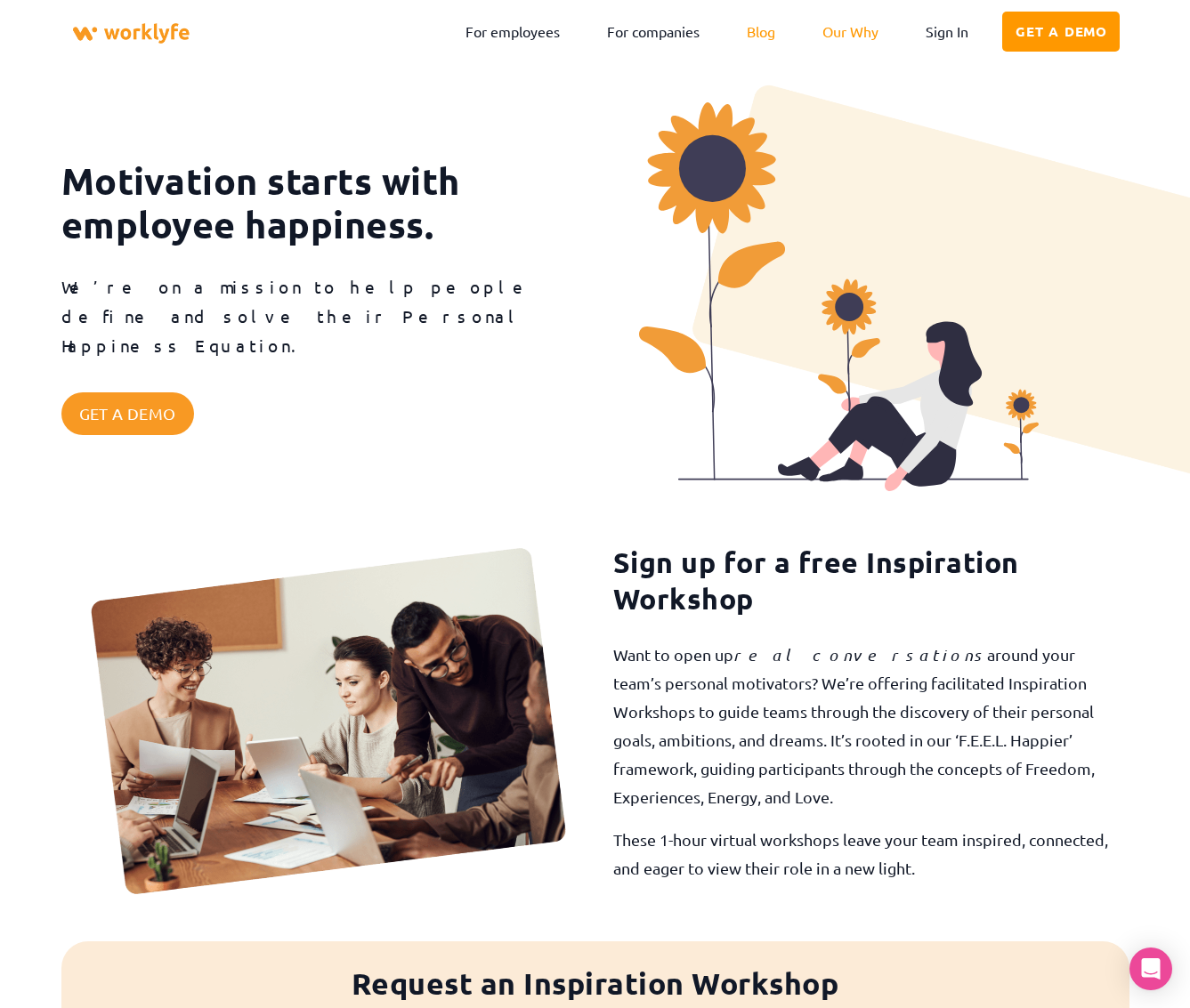 click on "Blog" at bounding box center [761, 31] 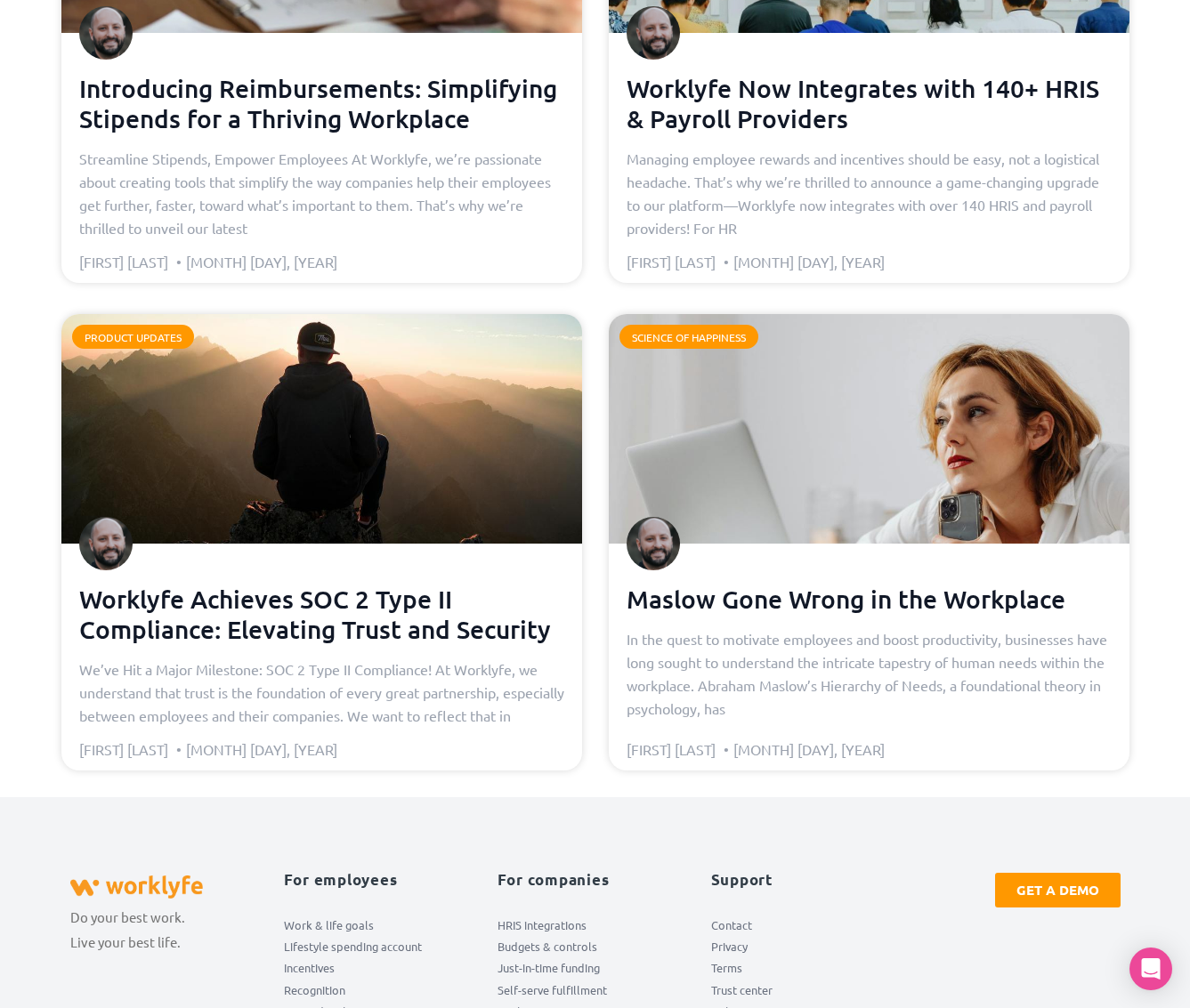 scroll, scrollTop: 1669, scrollLeft: 0, axis: vertical 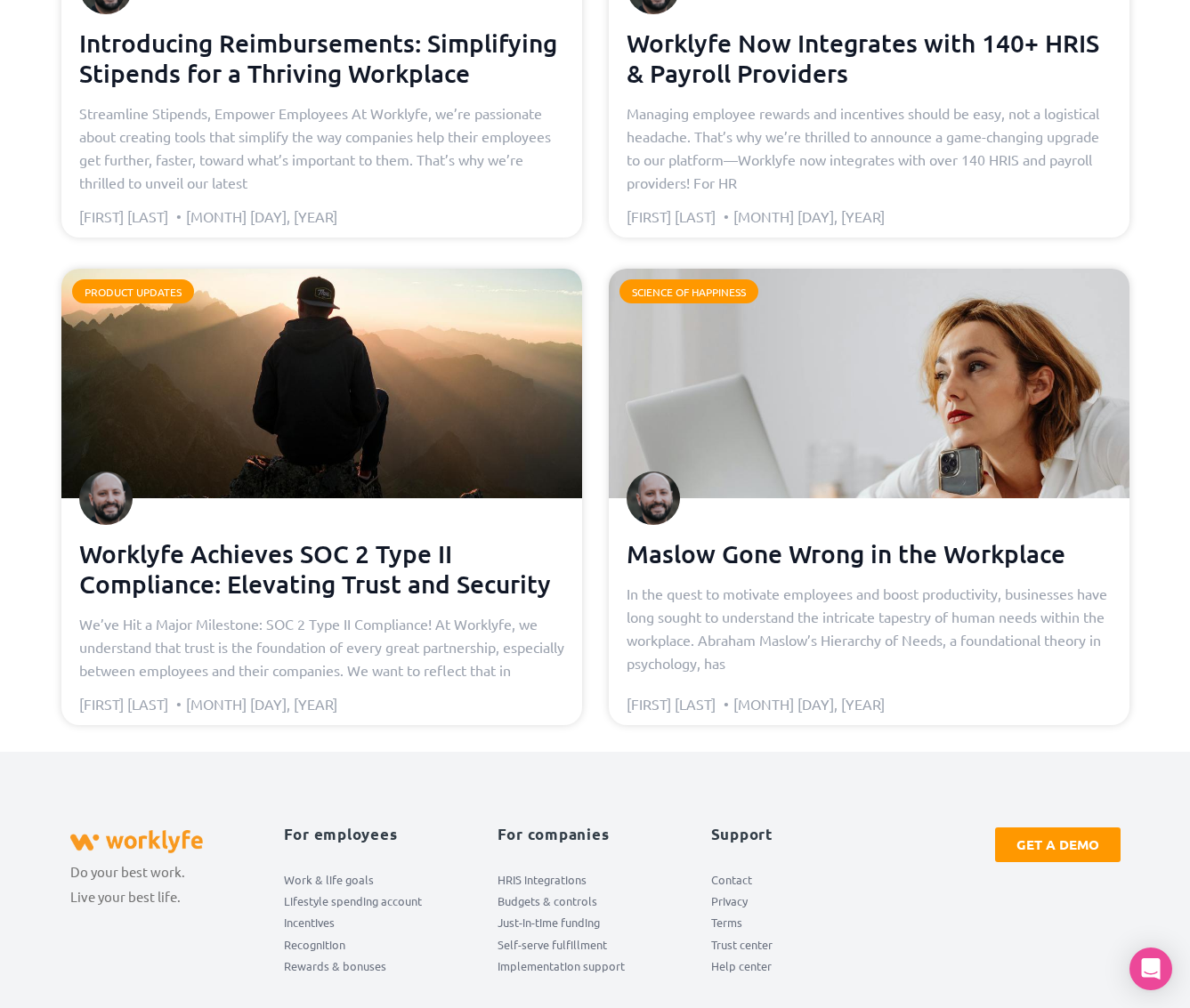 click on "Work & life goals" at bounding box center [328, 880] 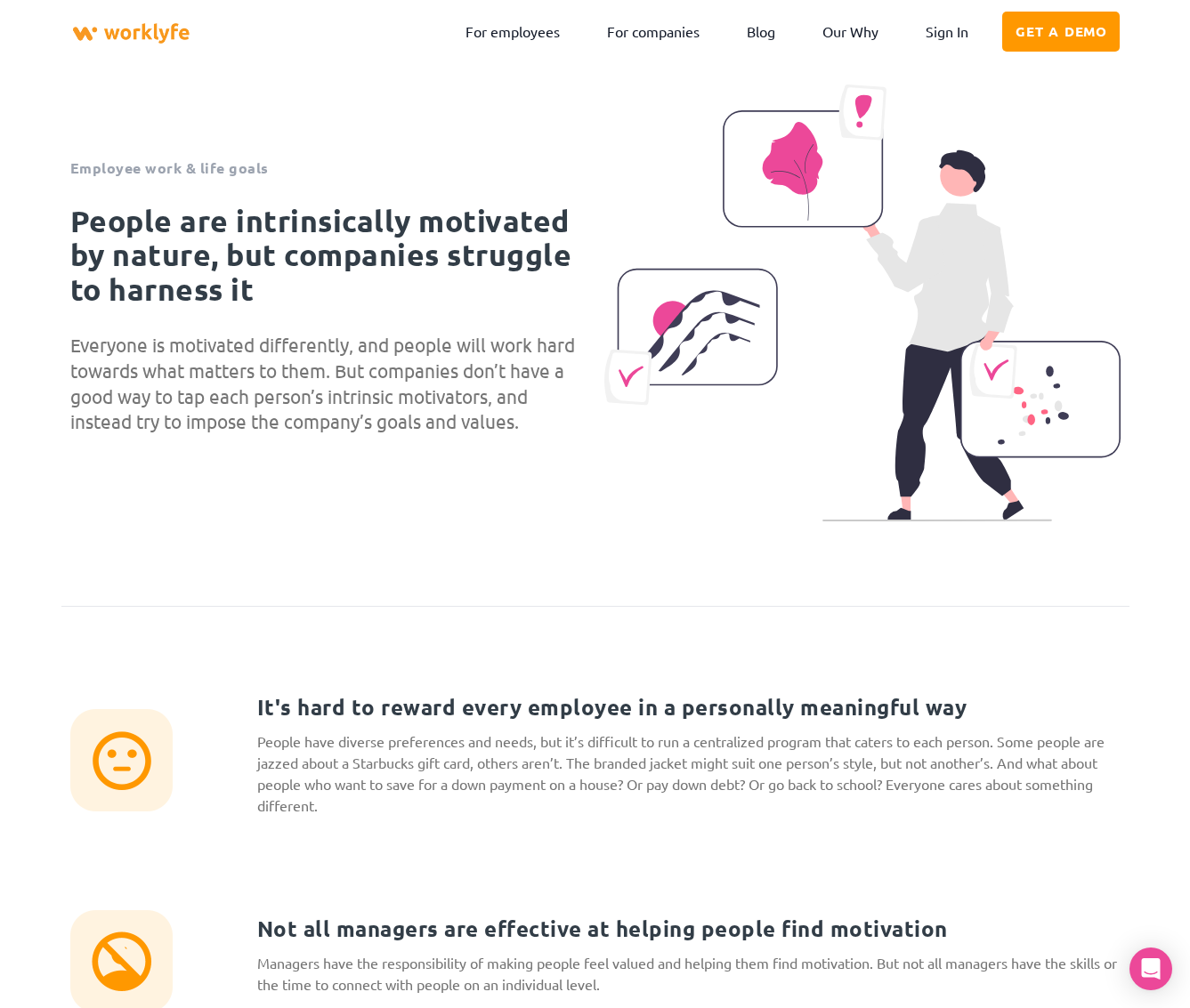 scroll, scrollTop: 1, scrollLeft: 0, axis: vertical 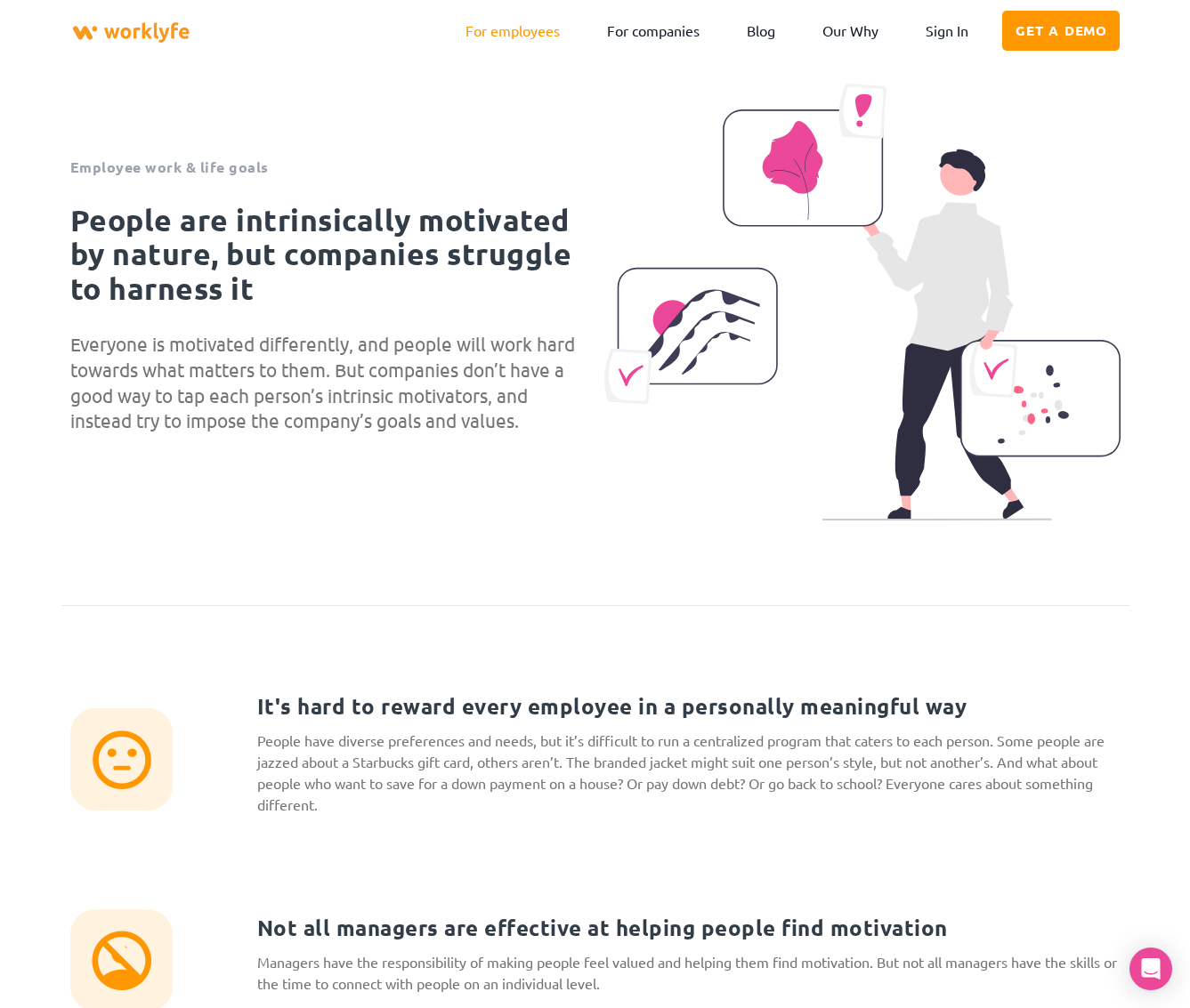 click on "For employees" at bounding box center [513, 30] 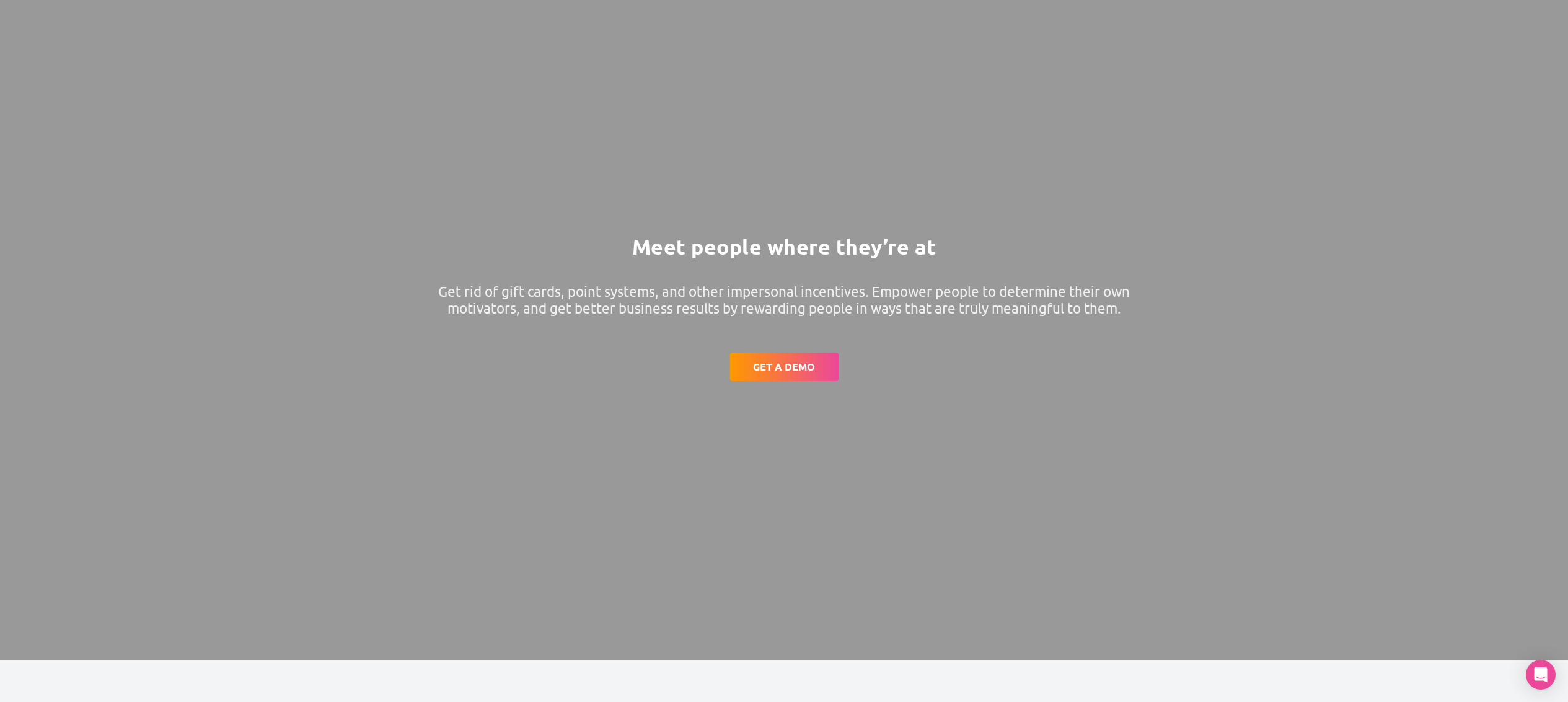 scroll, scrollTop: 3702, scrollLeft: 0, axis: vertical 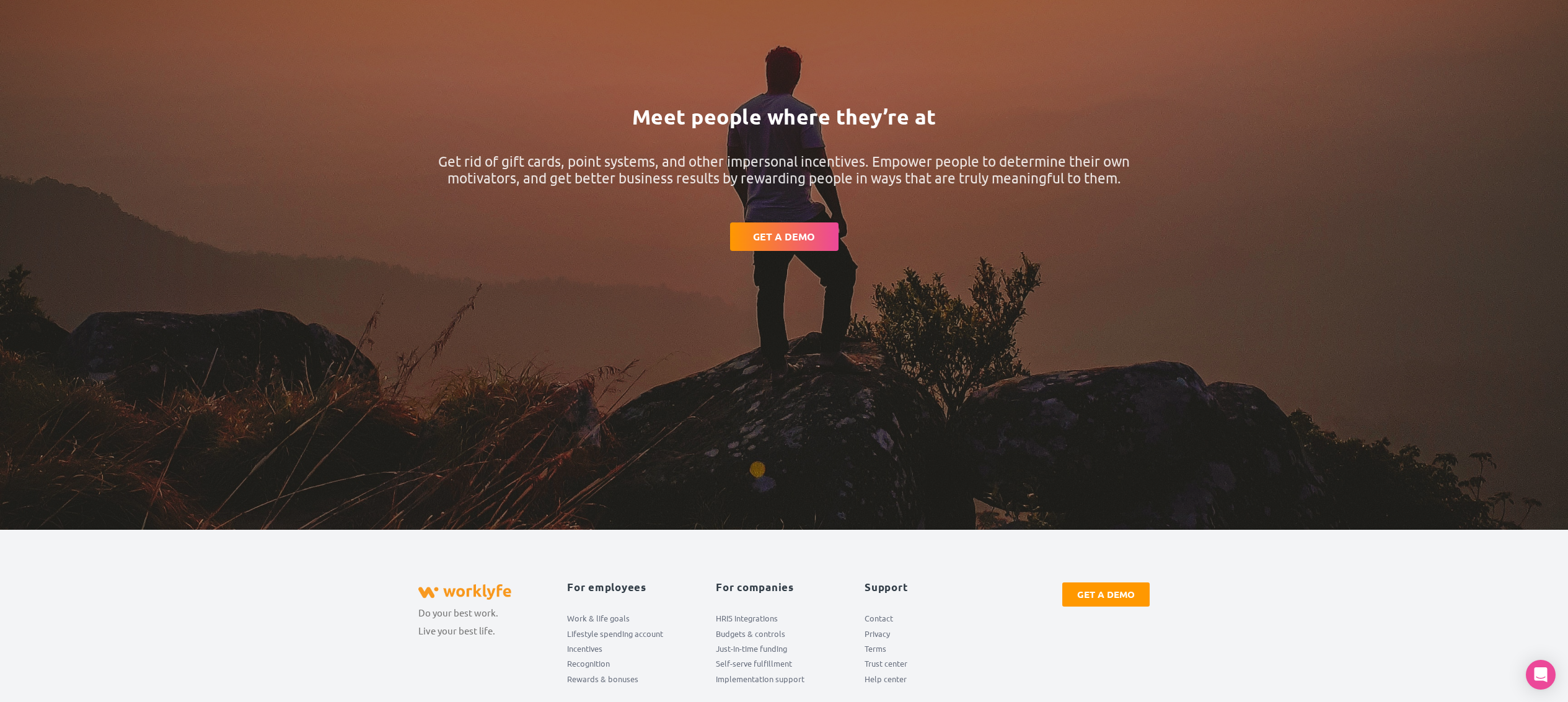 click on "Contact" at bounding box center [879, 618] 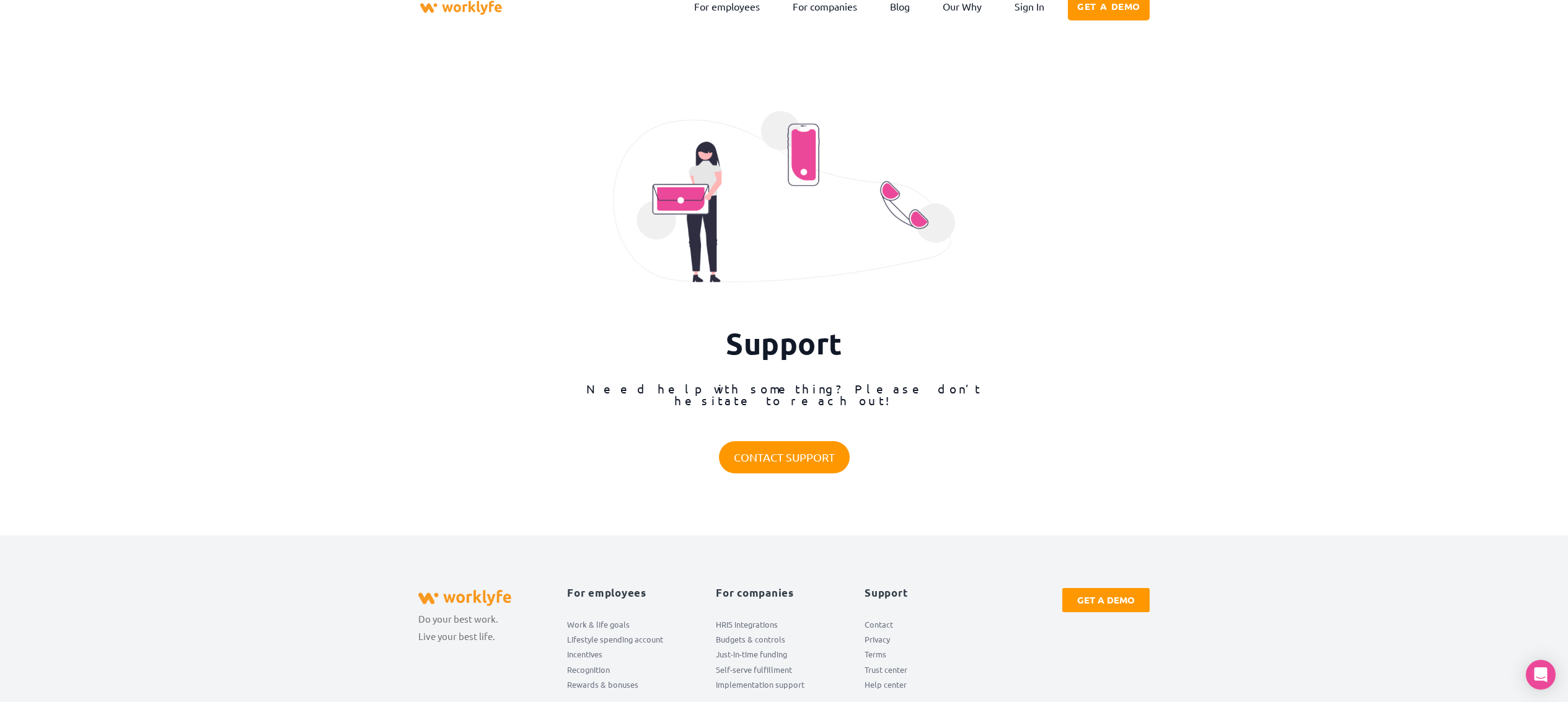scroll, scrollTop: 0, scrollLeft: 0, axis: both 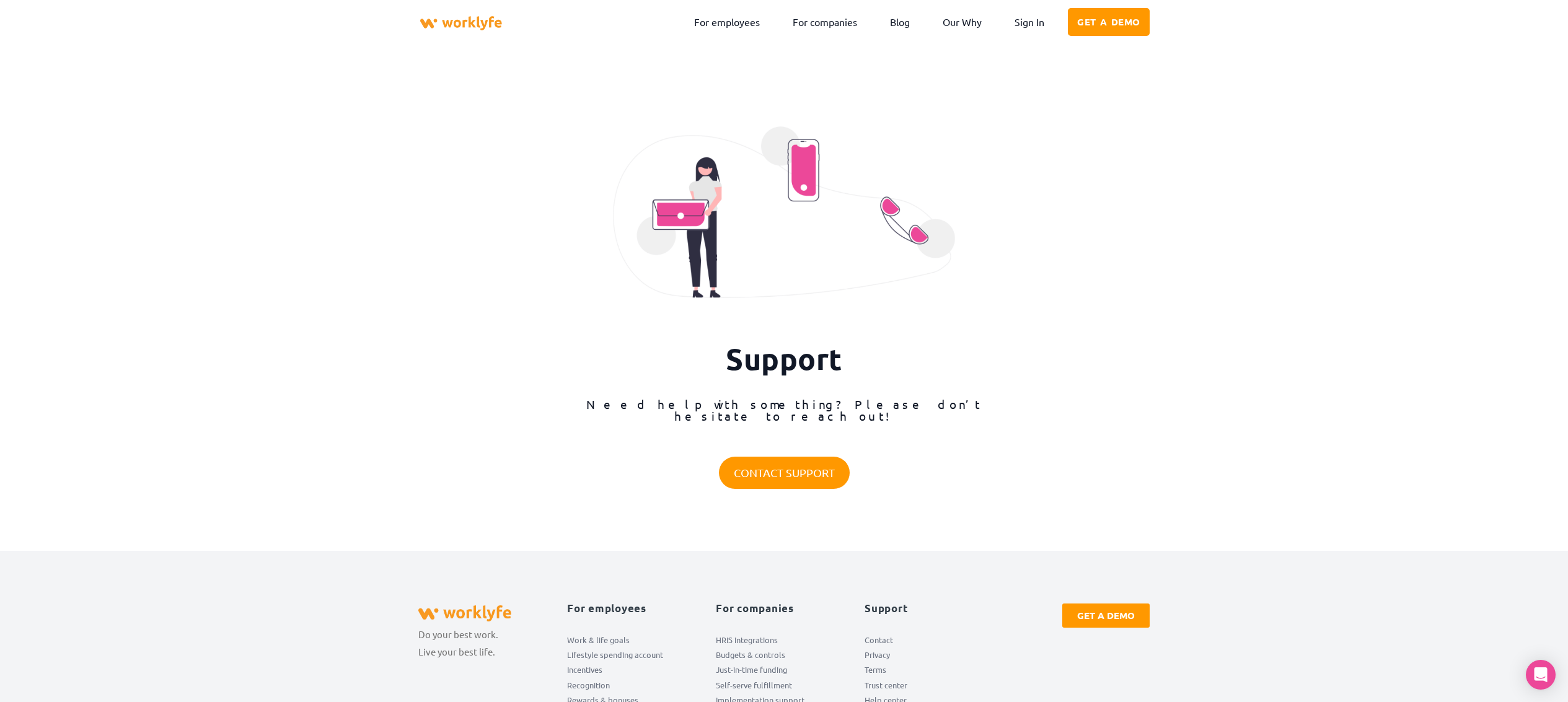 click at bounding box center [461, 23] 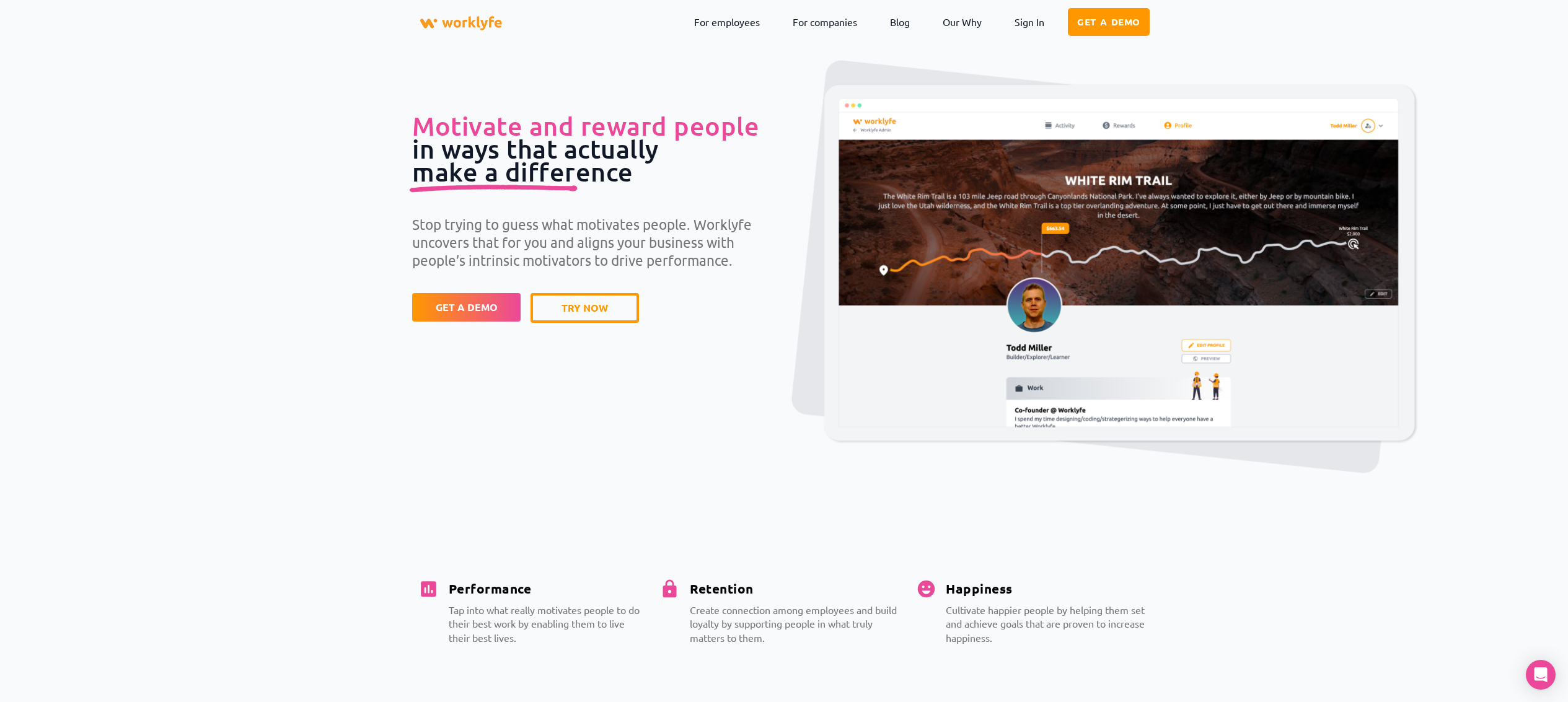 scroll, scrollTop: 2, scrollLeft: 0, axis: vertical 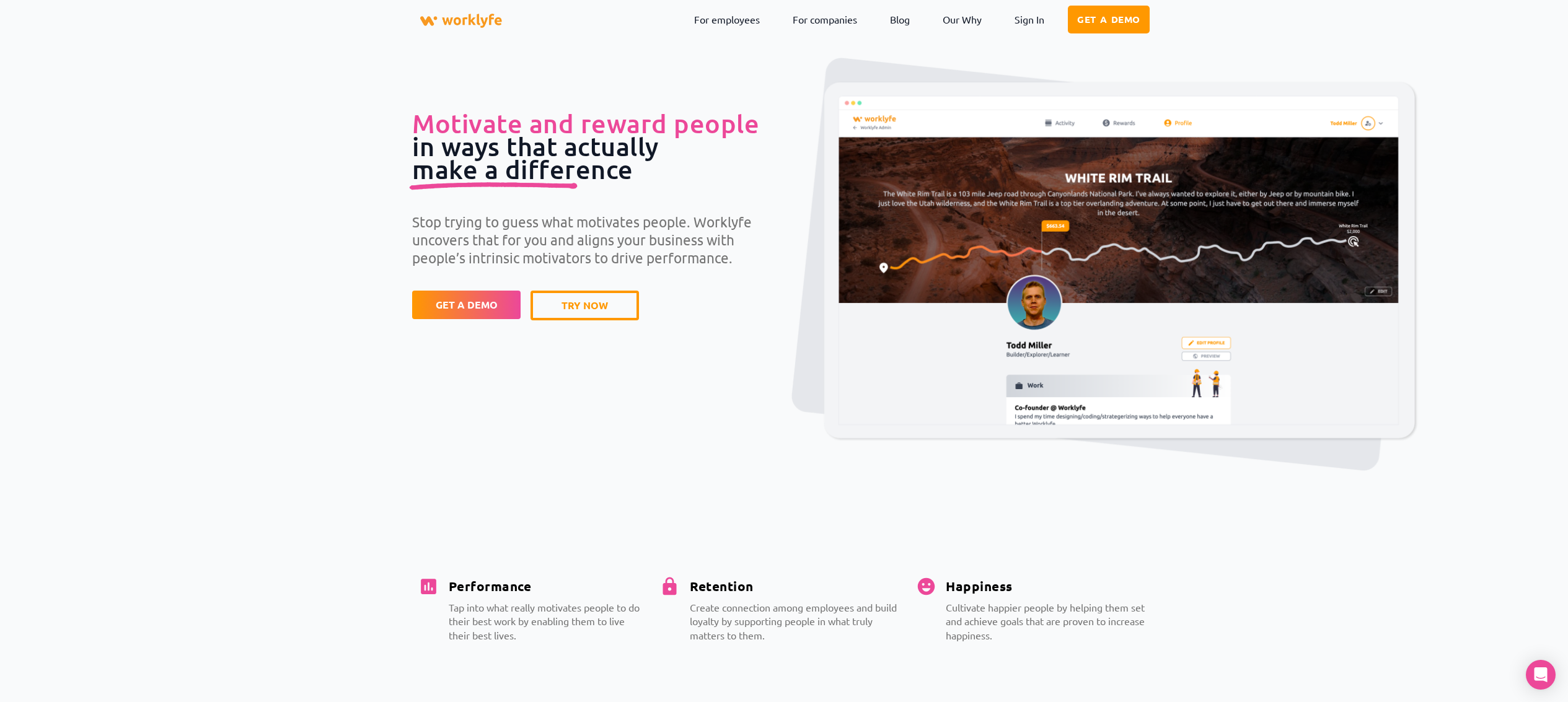 click on "Motivate and reward people in ways that actually make a difference
Stop trying to guess what motivates people. Worklyfe uncovers that for you and aligns your business with people’s intrinsic motivators to drive performance.
GET A DEMO
TRY NOW
Performance
Tap into what really motivates people to do their best work by enabling them to live their best lives." at bounding box center [784, 395] 